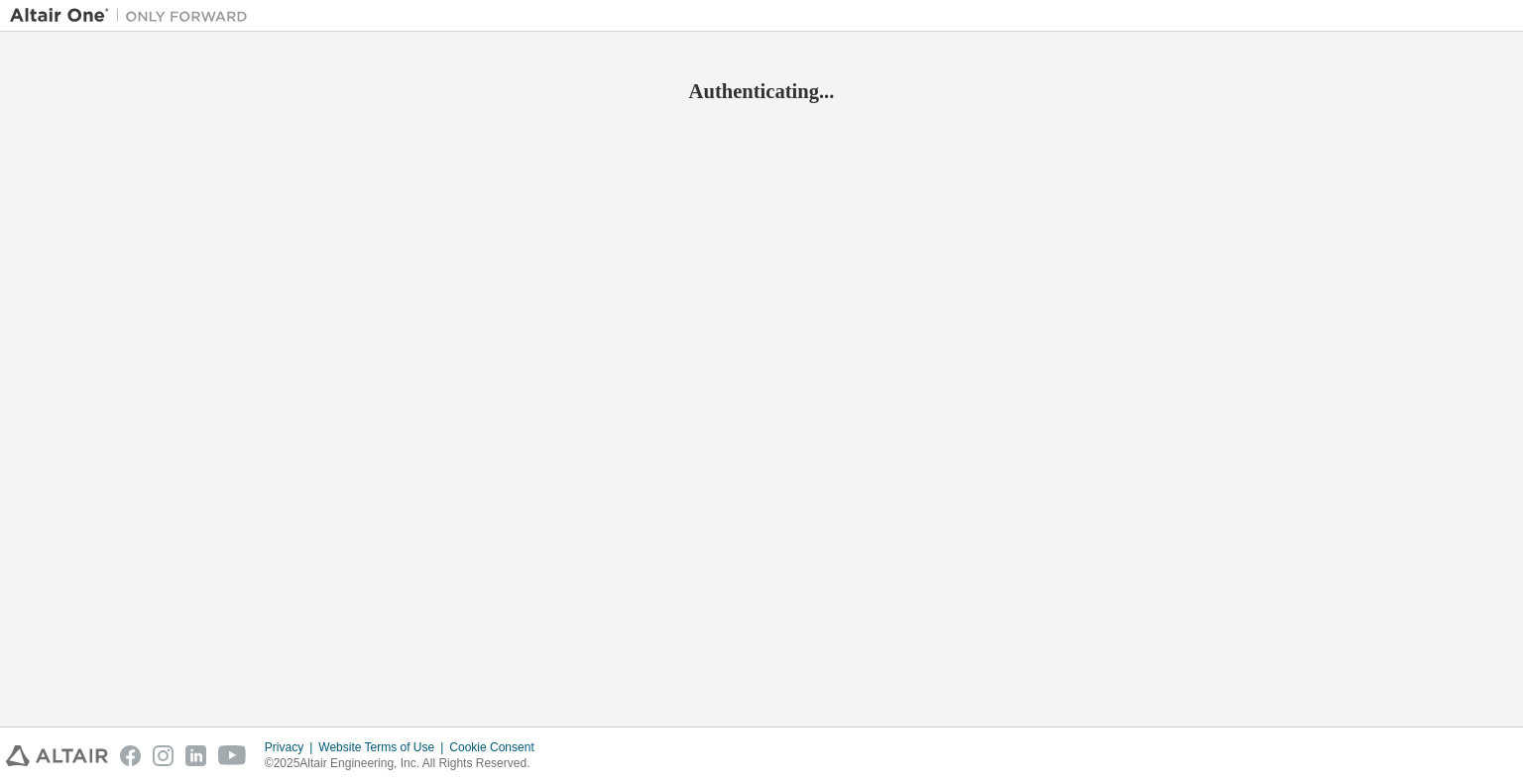 scroll, scrollTop: 0, scrollLeft: 0, axis: both 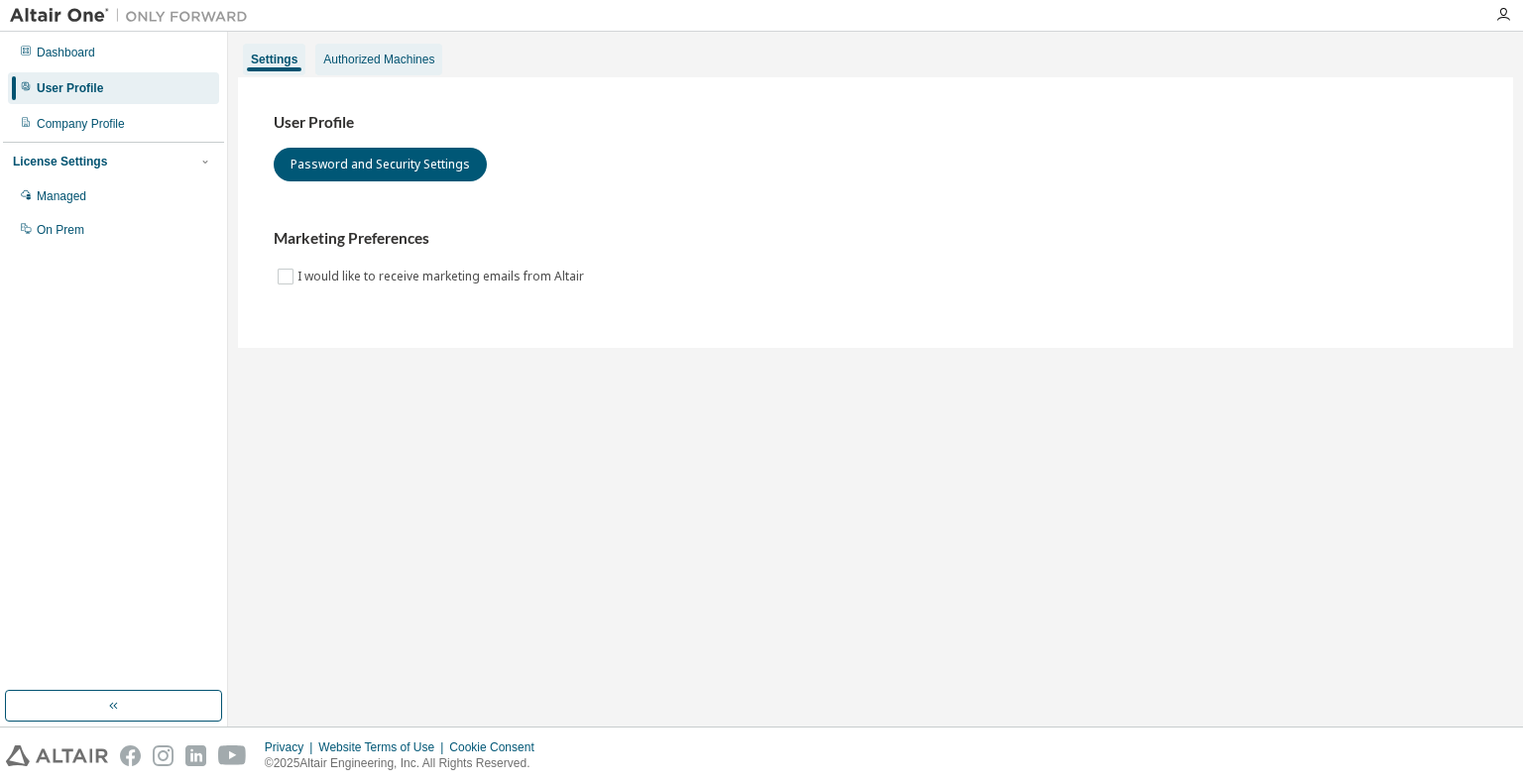 click on "Authorized Machines" at bounding box center [379, 59] 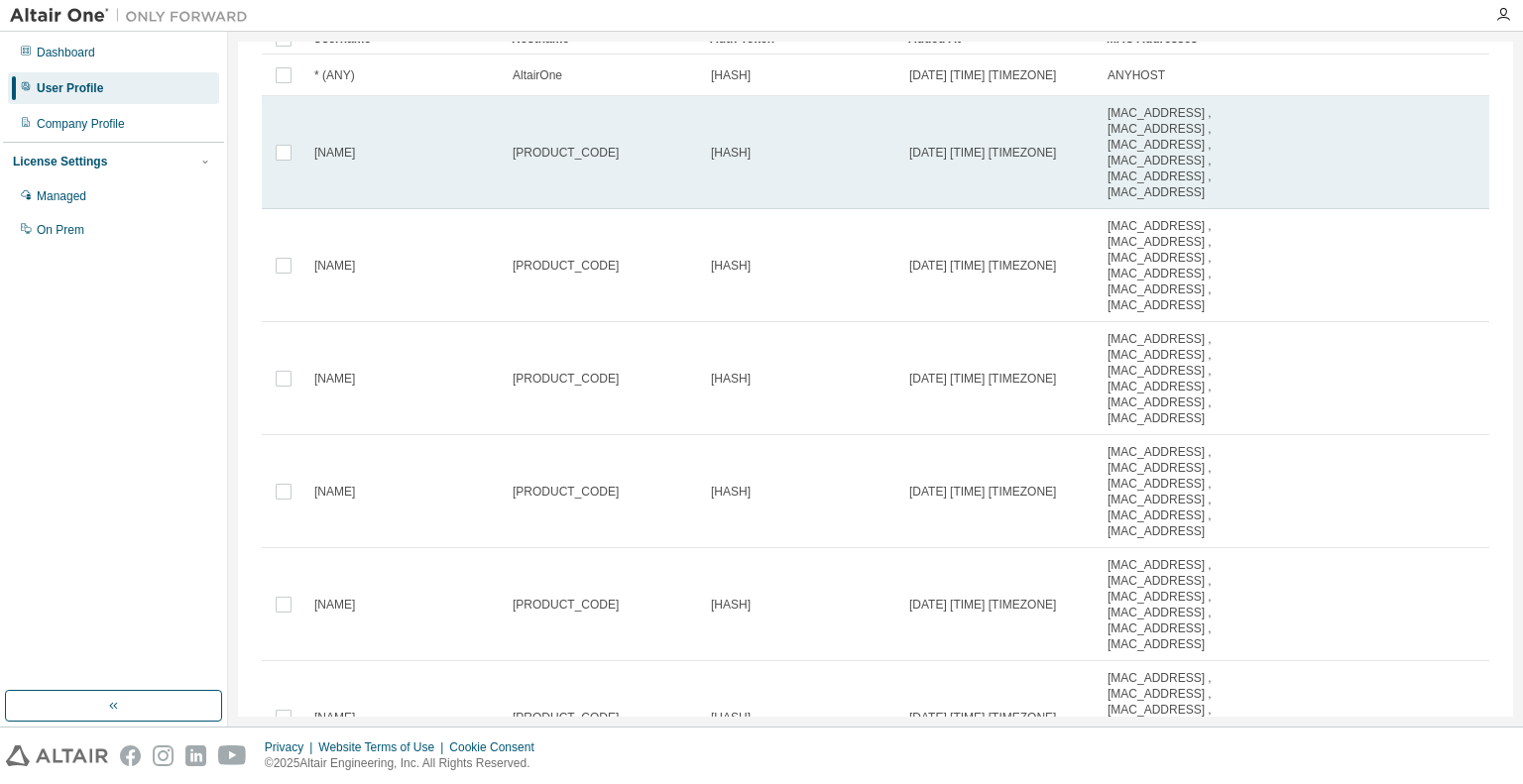 scroll, scrollTop: 0, scrollLeft: 0, axis: both 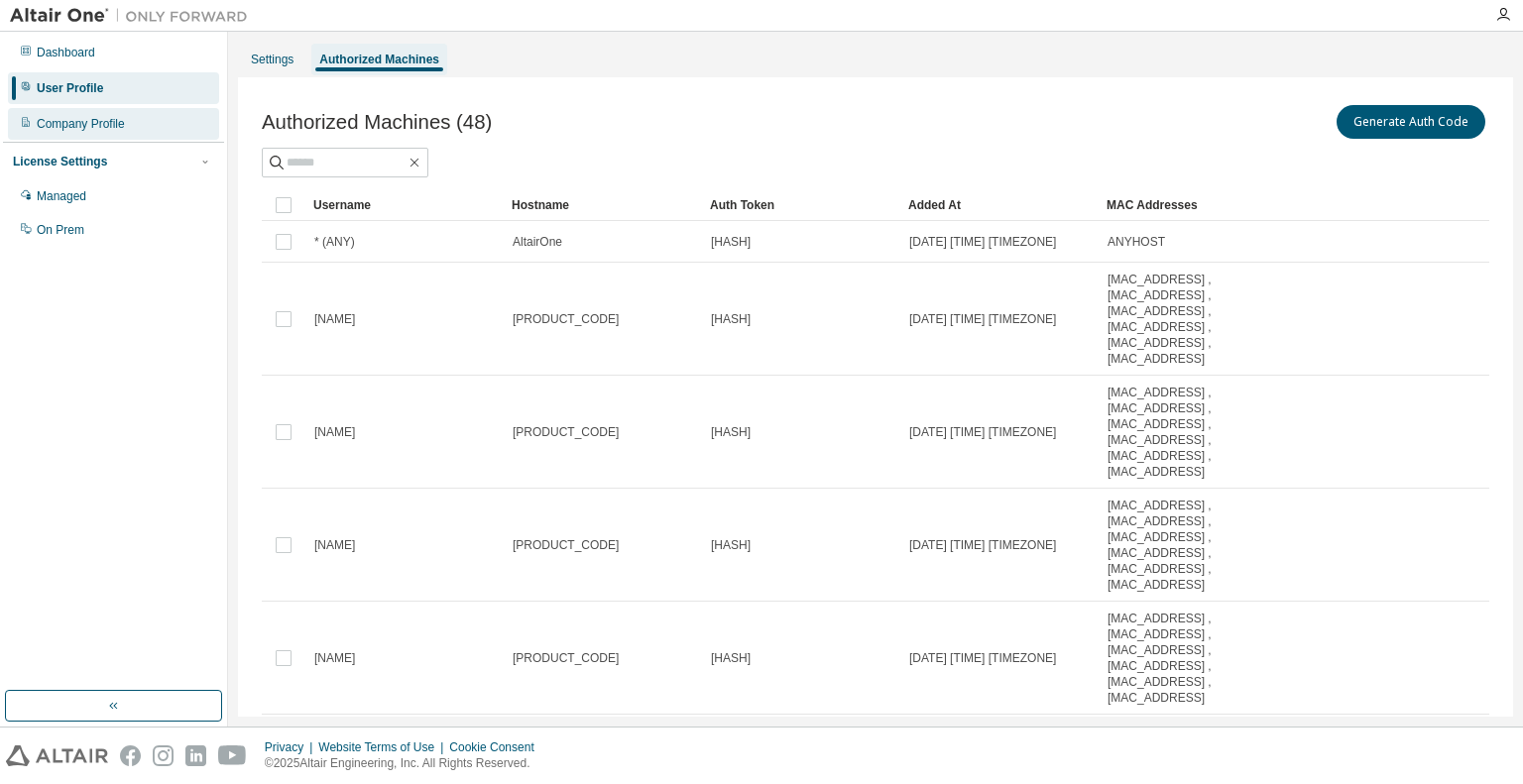 click on "Company Profile" at bounding box center [80, 124] 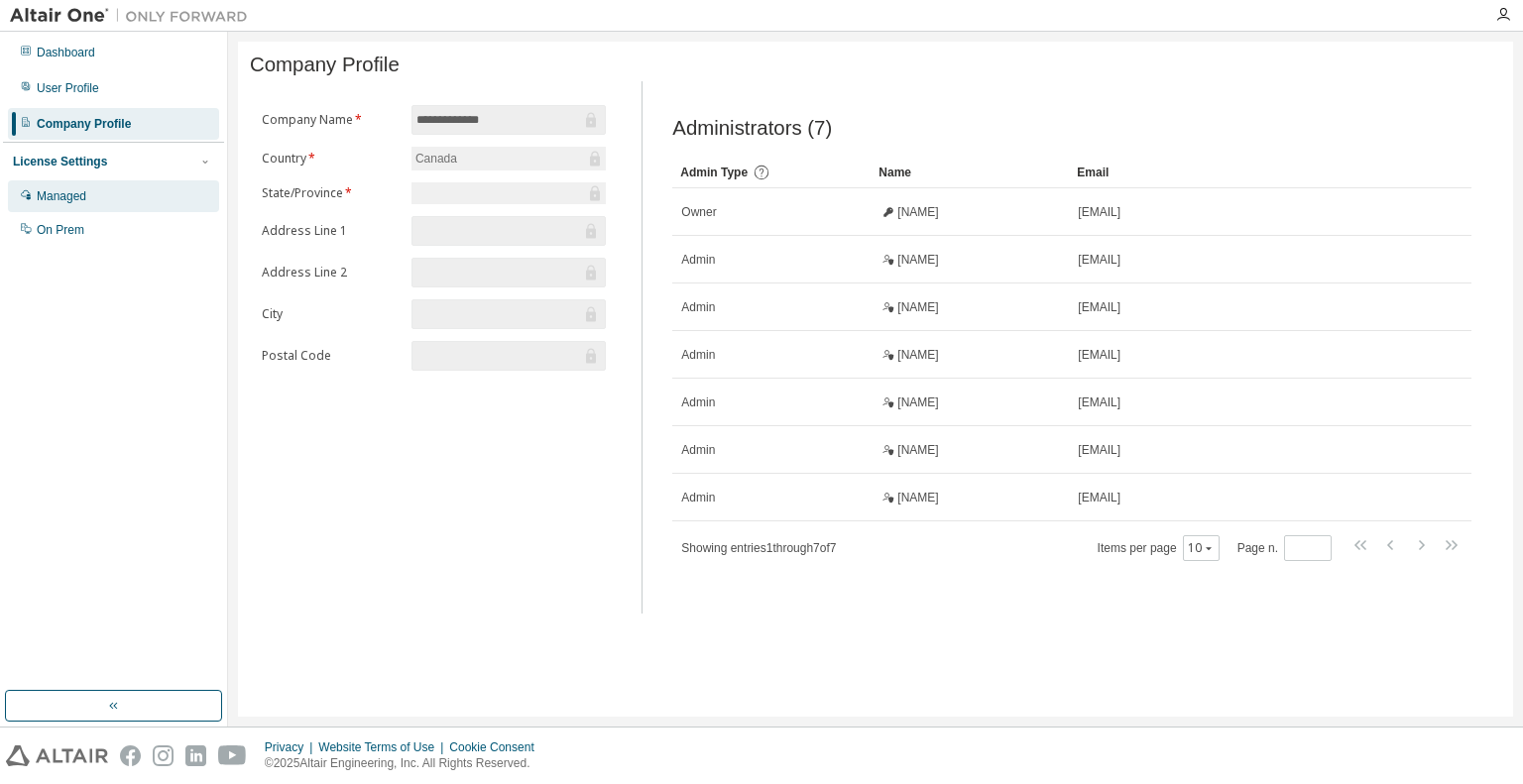 click on "Managed" at bounding box center [113, 196] 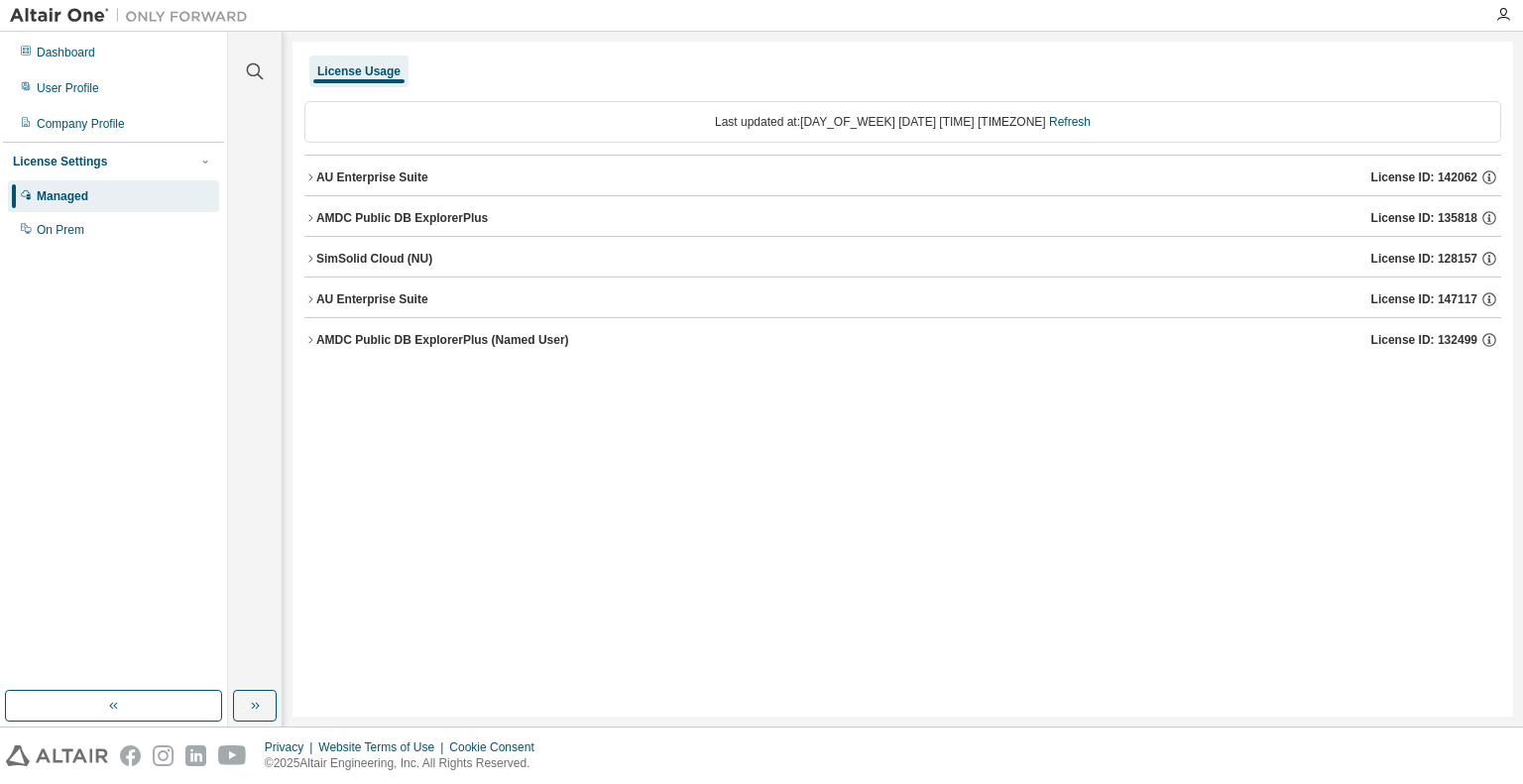 click on "AU Enterprise Suite License ID: 142062" at bounding box center [902, 177] 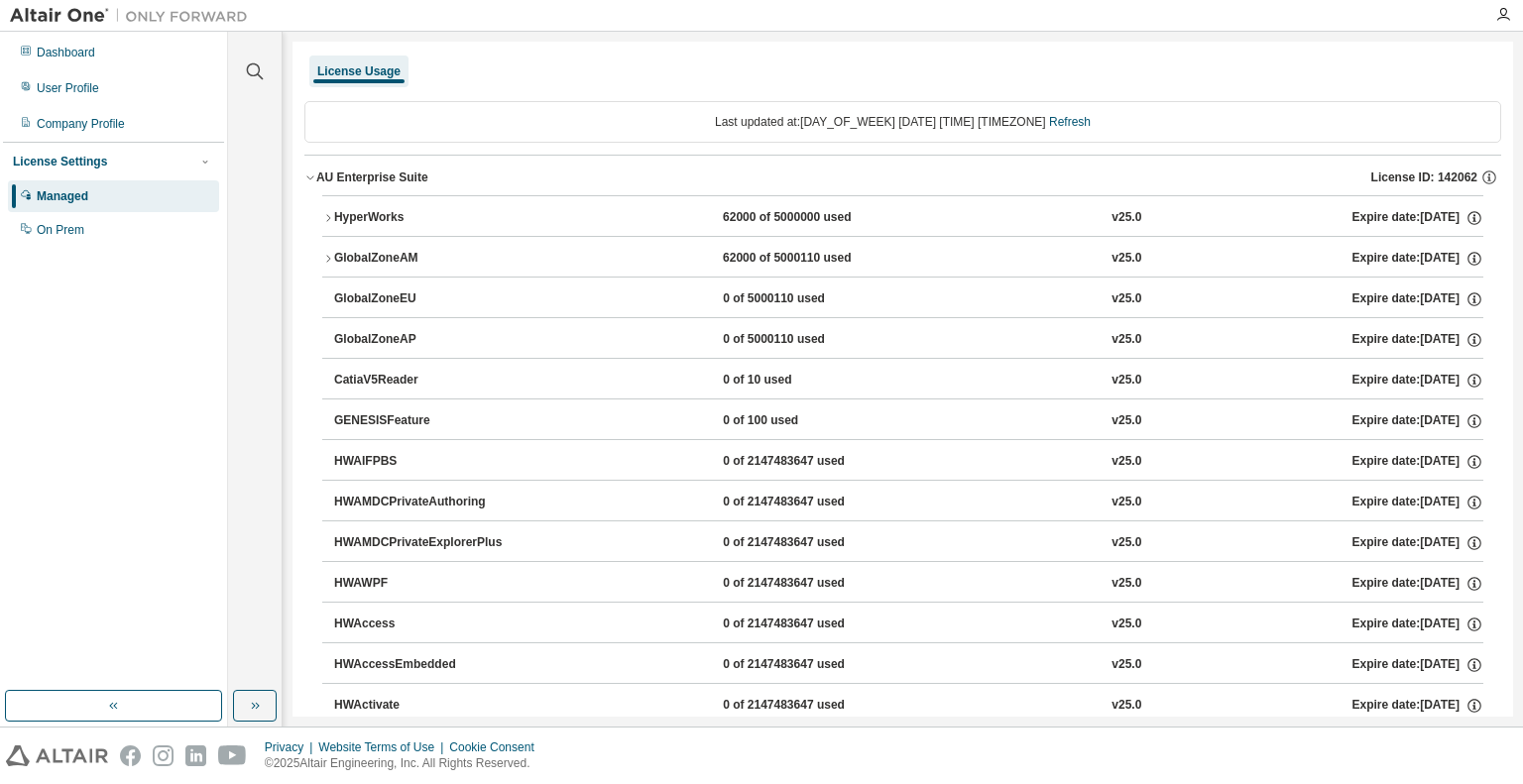 click on "AU Enterprise Suite License ID: 142062" at bounding box center (902, 177) 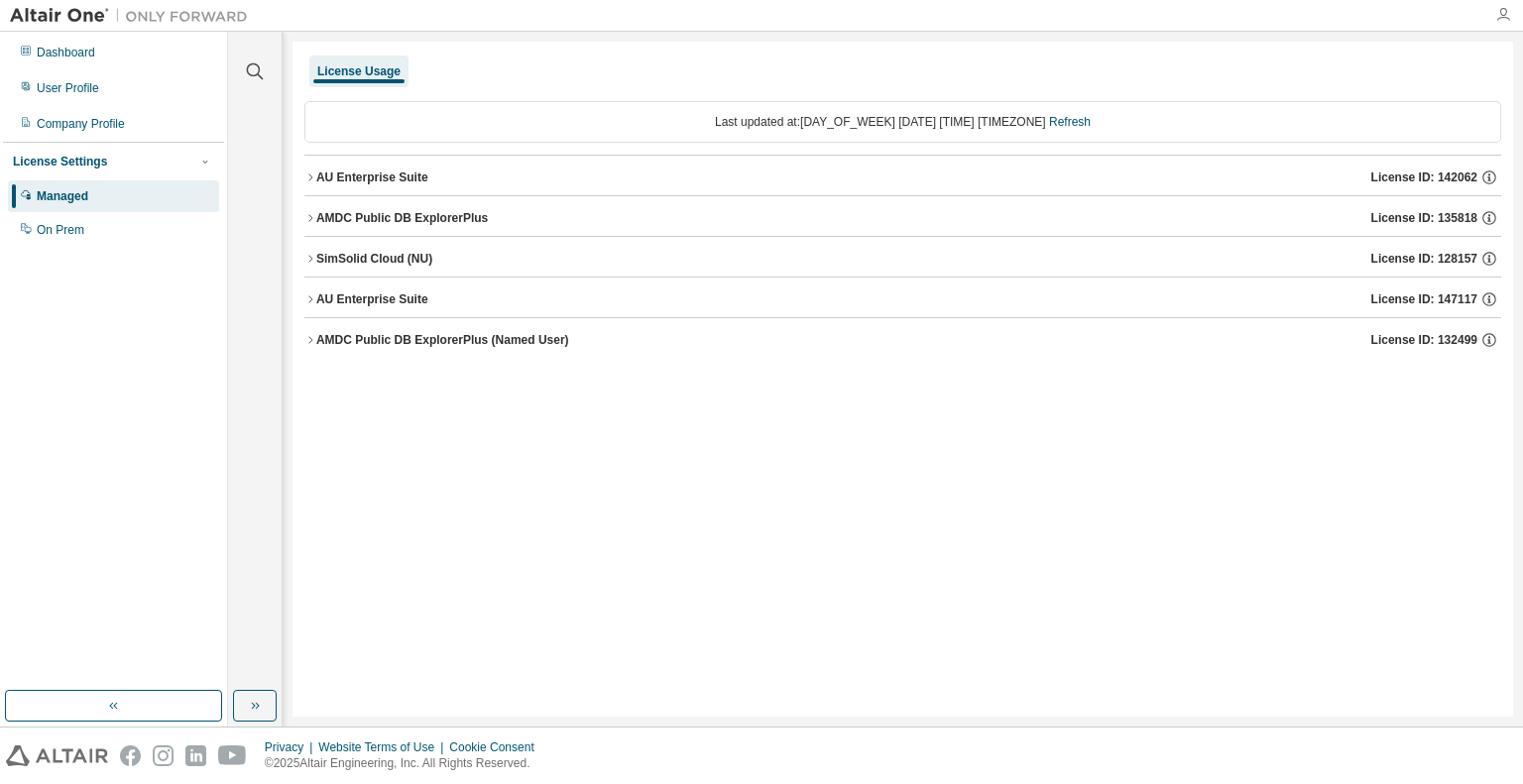 click at bounding box center (1503, 15) 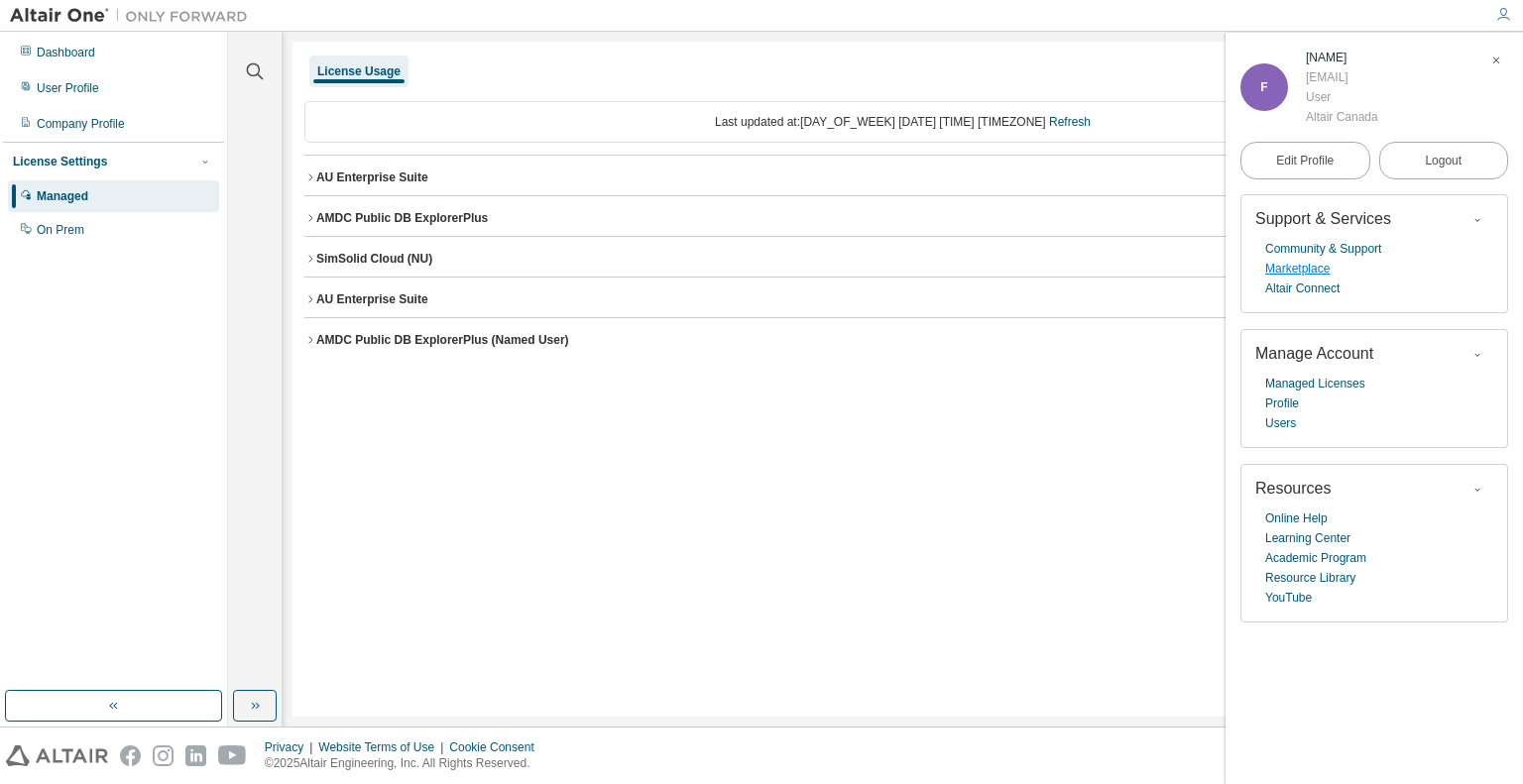 click on "Marketplace" at bounding box center (1297, 269) 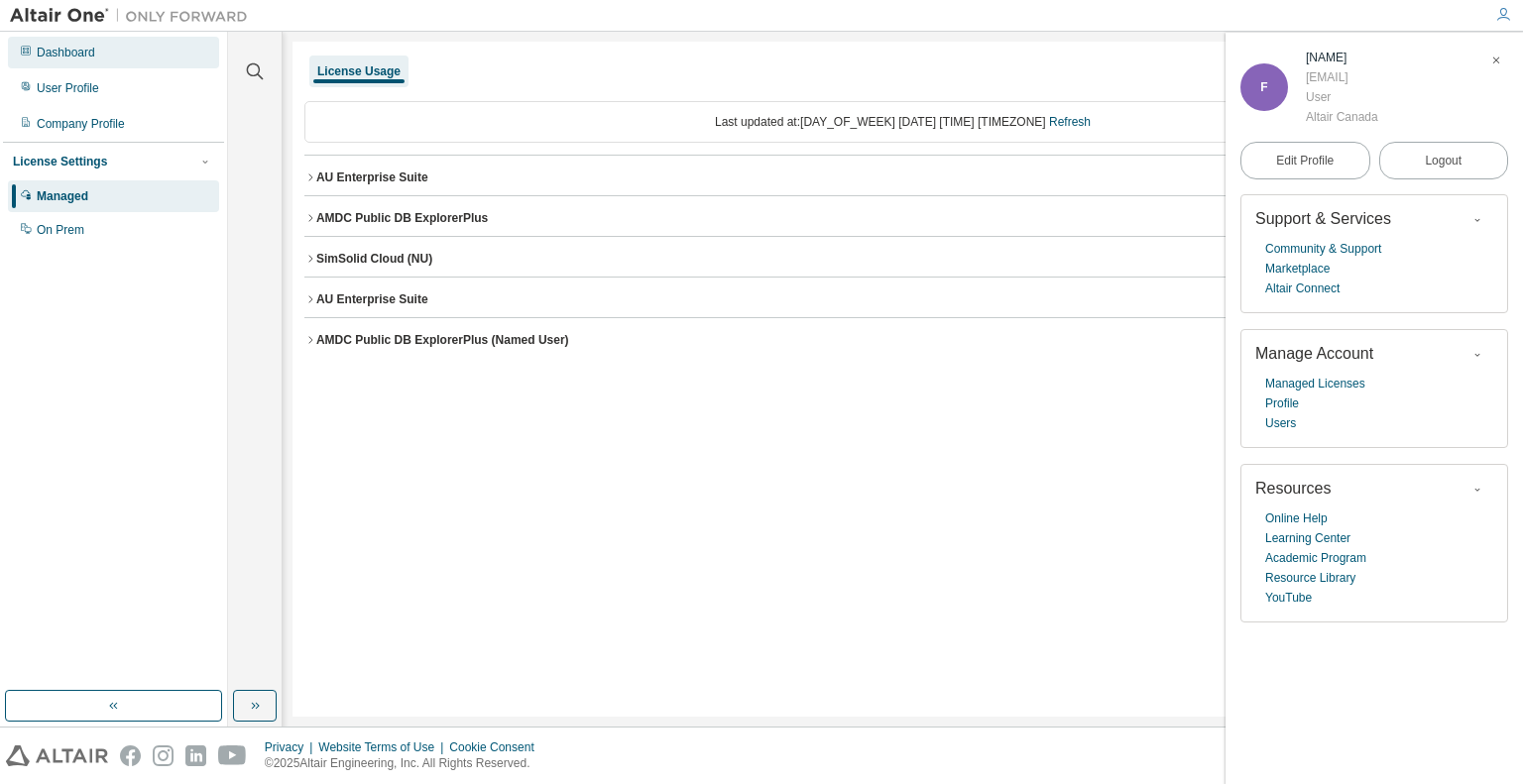 click on "Dashboard" at bounding box center (65, 53) 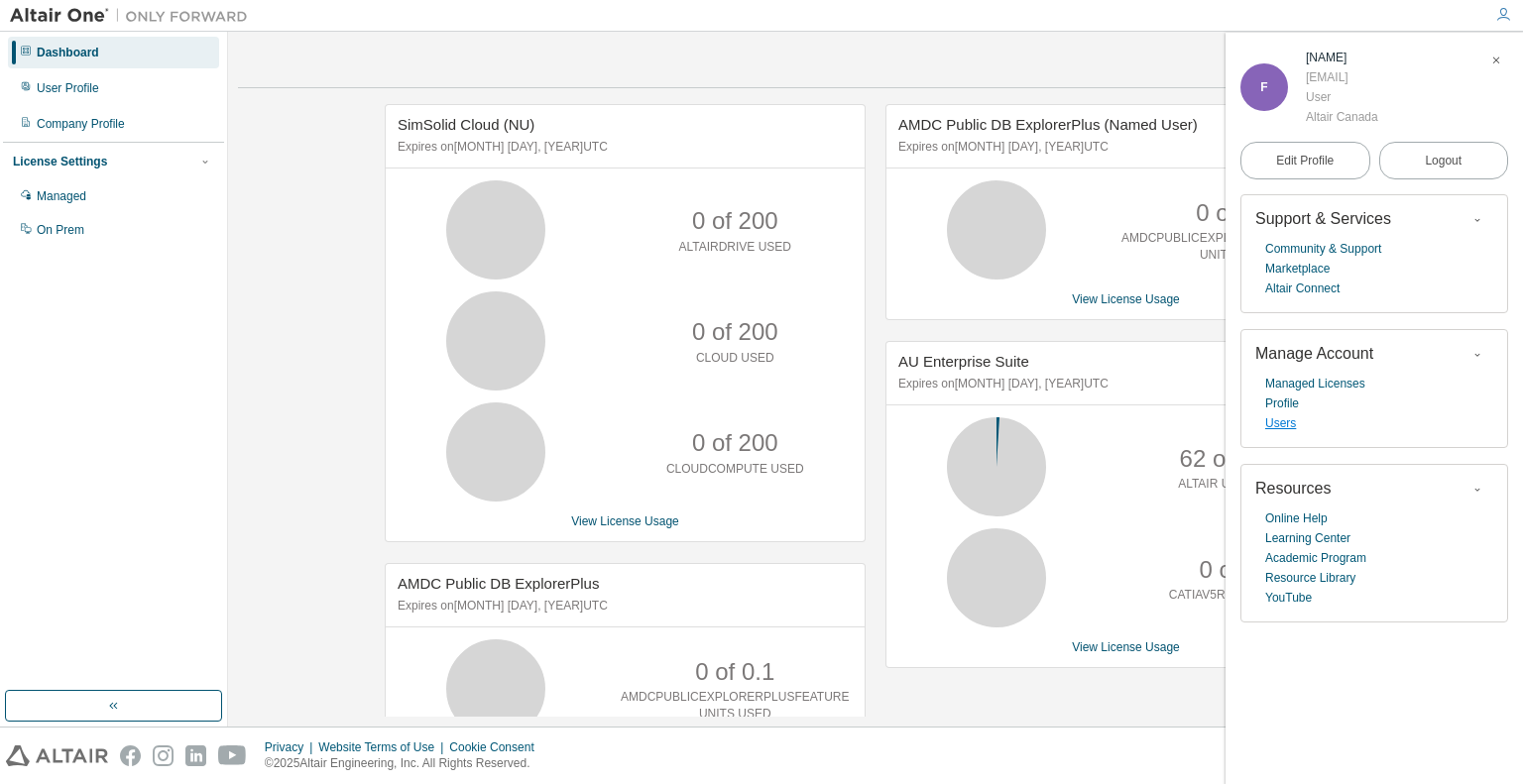 click on "Users" at bounding box center (1280, 423) 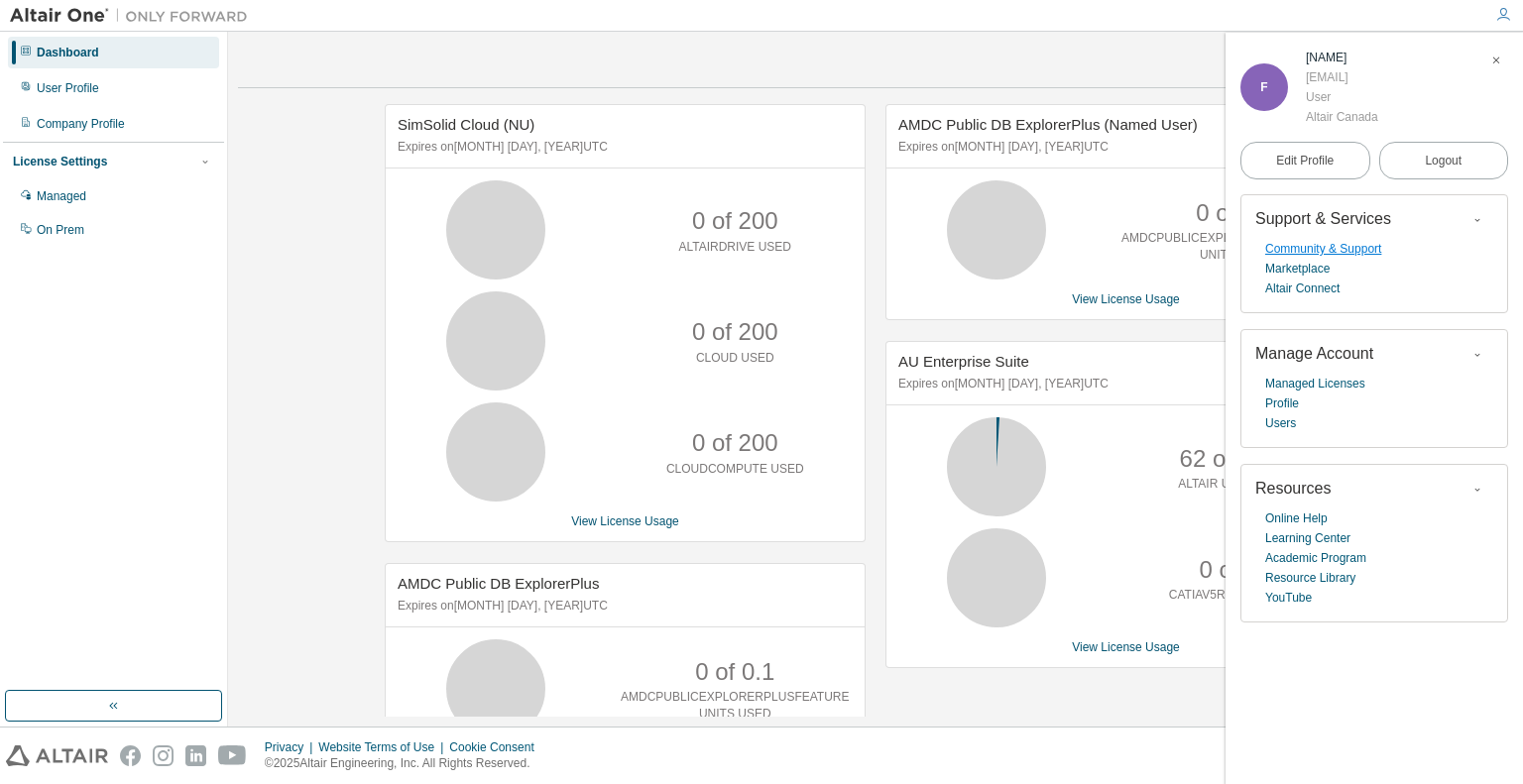 click on "Community & Support" at bounding box center [1323, 249] 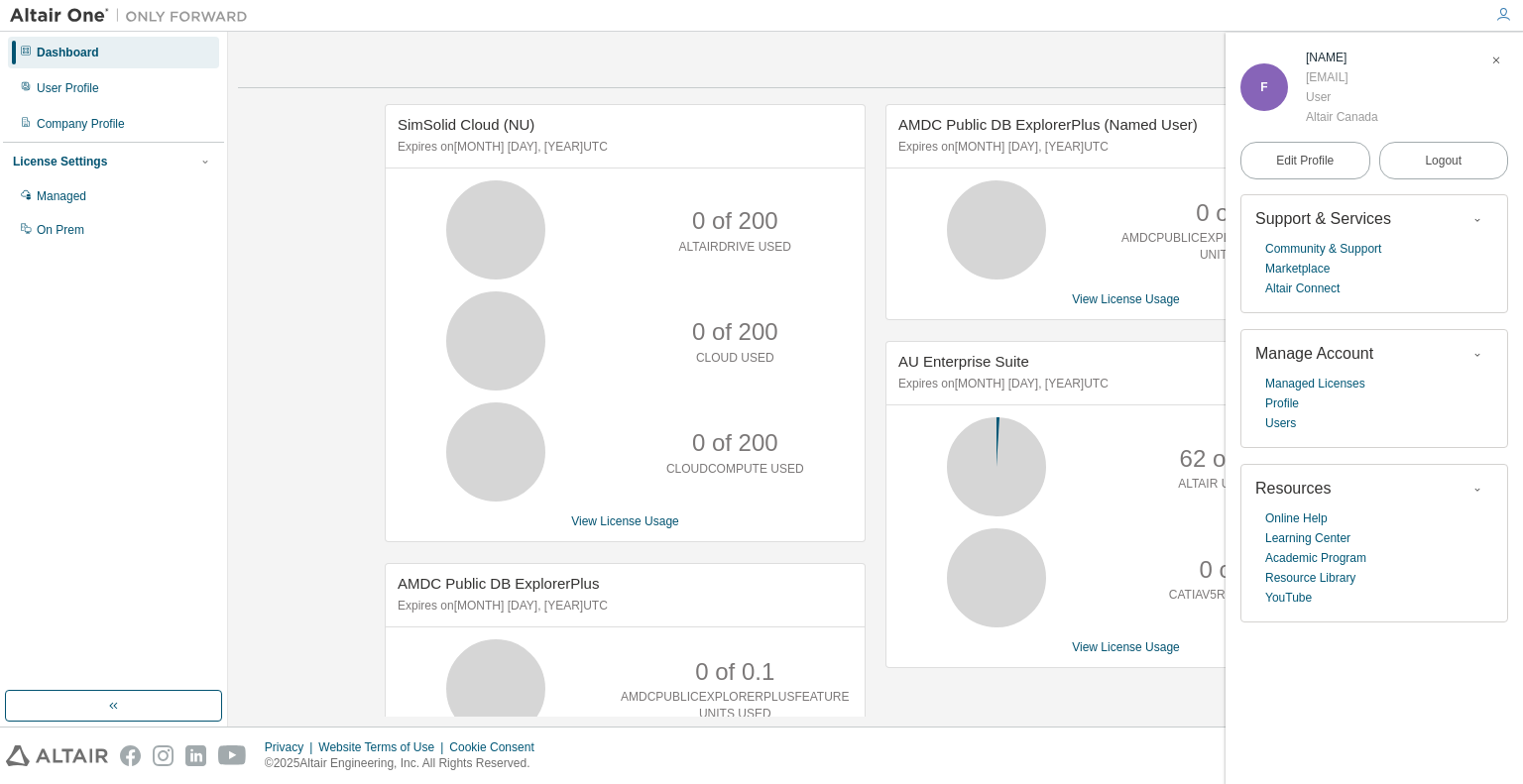 click on "License Settings" at bounding box center (59, 162) 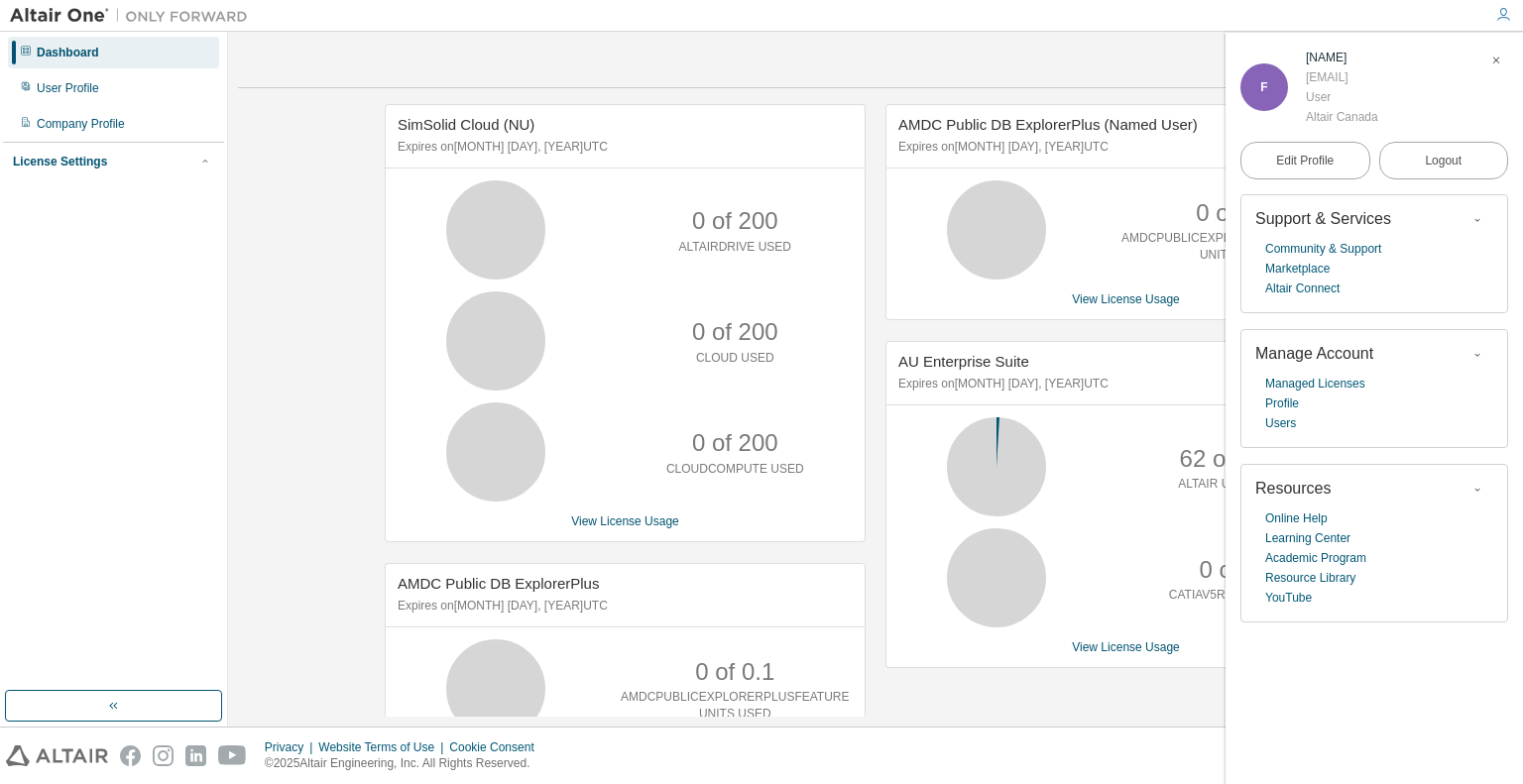 click on "License Settings" at bounding box center [59, 162] 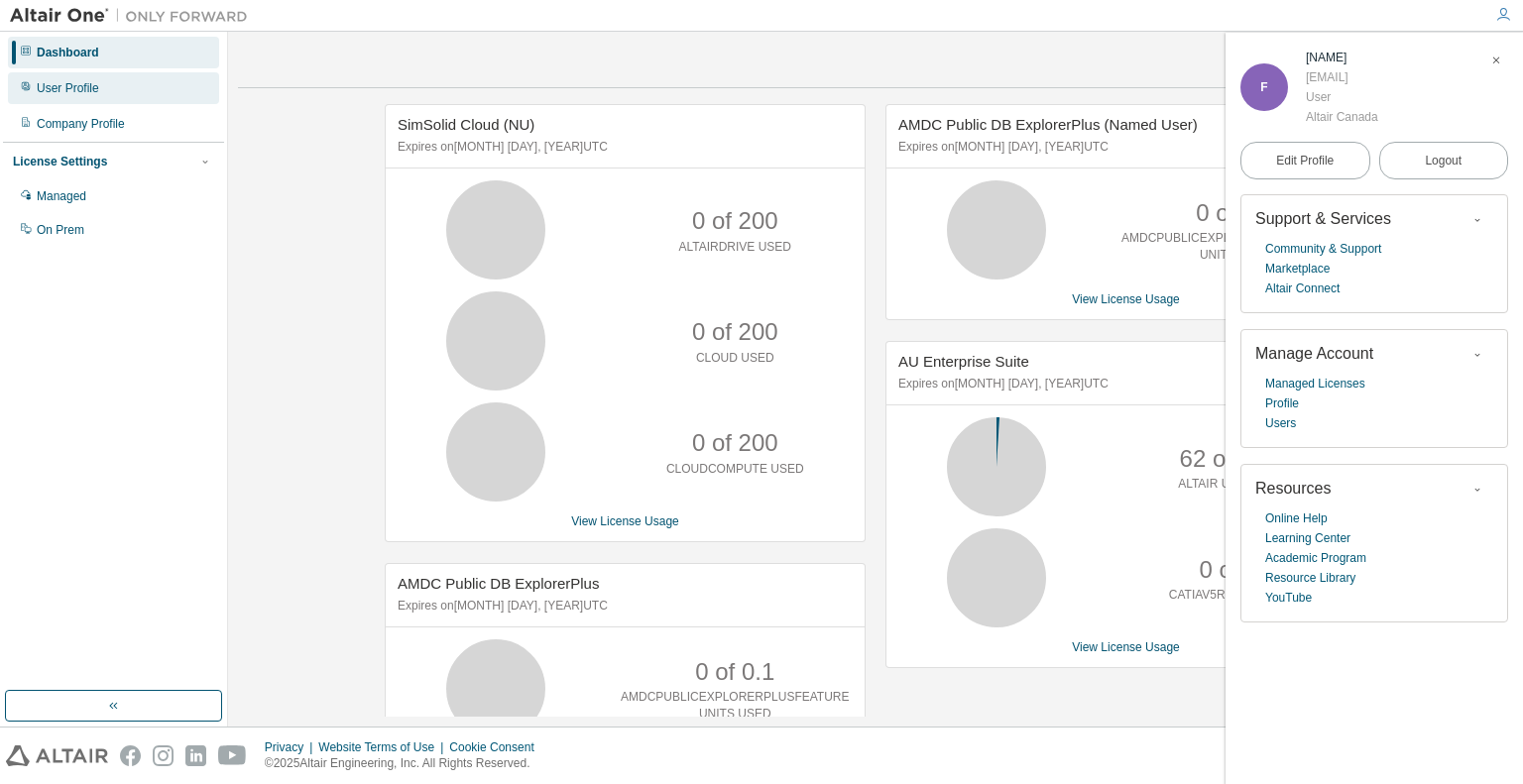 click on "User Profile" at bounding box center (67, 88) 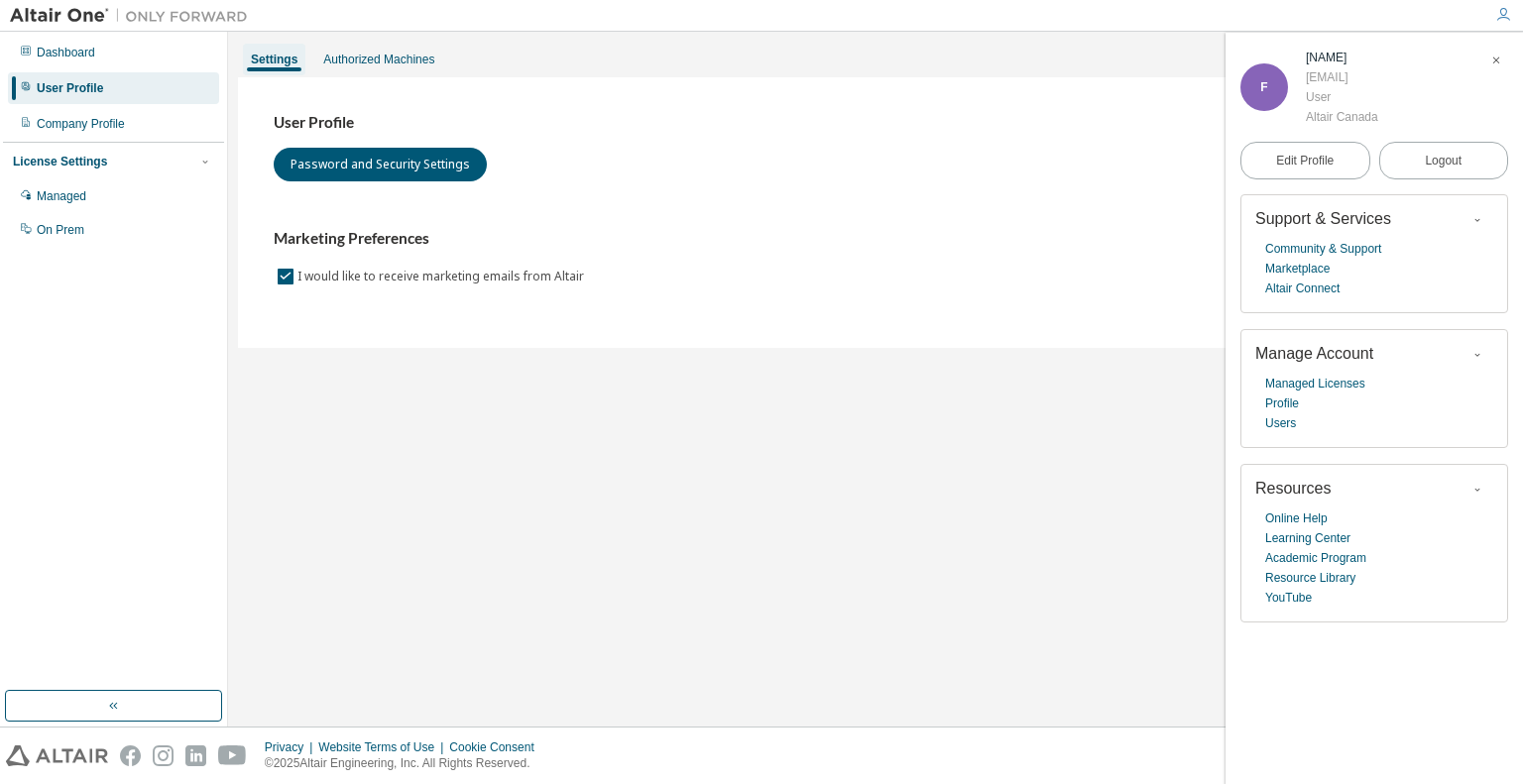 click at bounding box center [1503, 15] 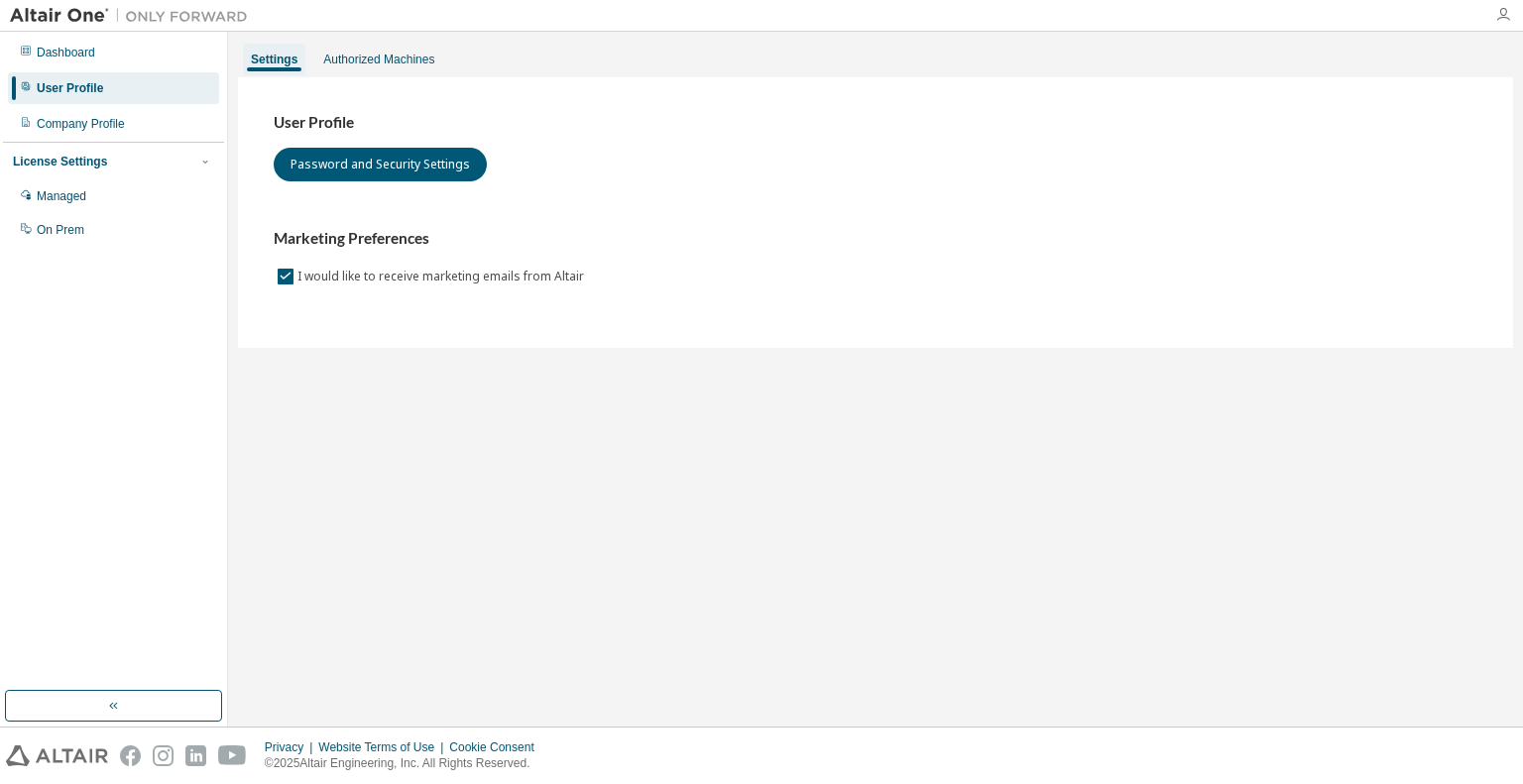 click at bounding box center (1503, 15) 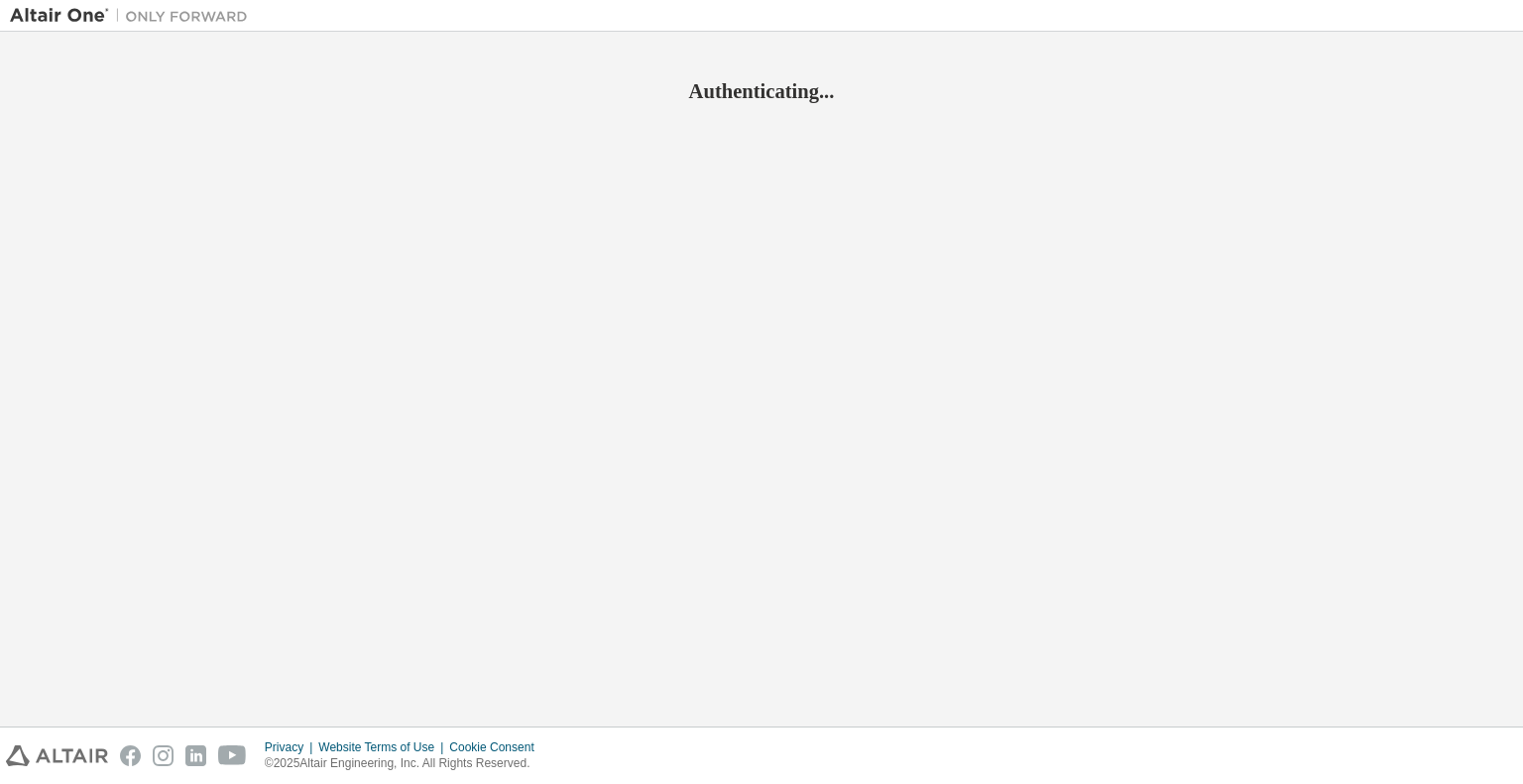 scroll, scrollTop: 0, scrollLeft: 0, axis: both 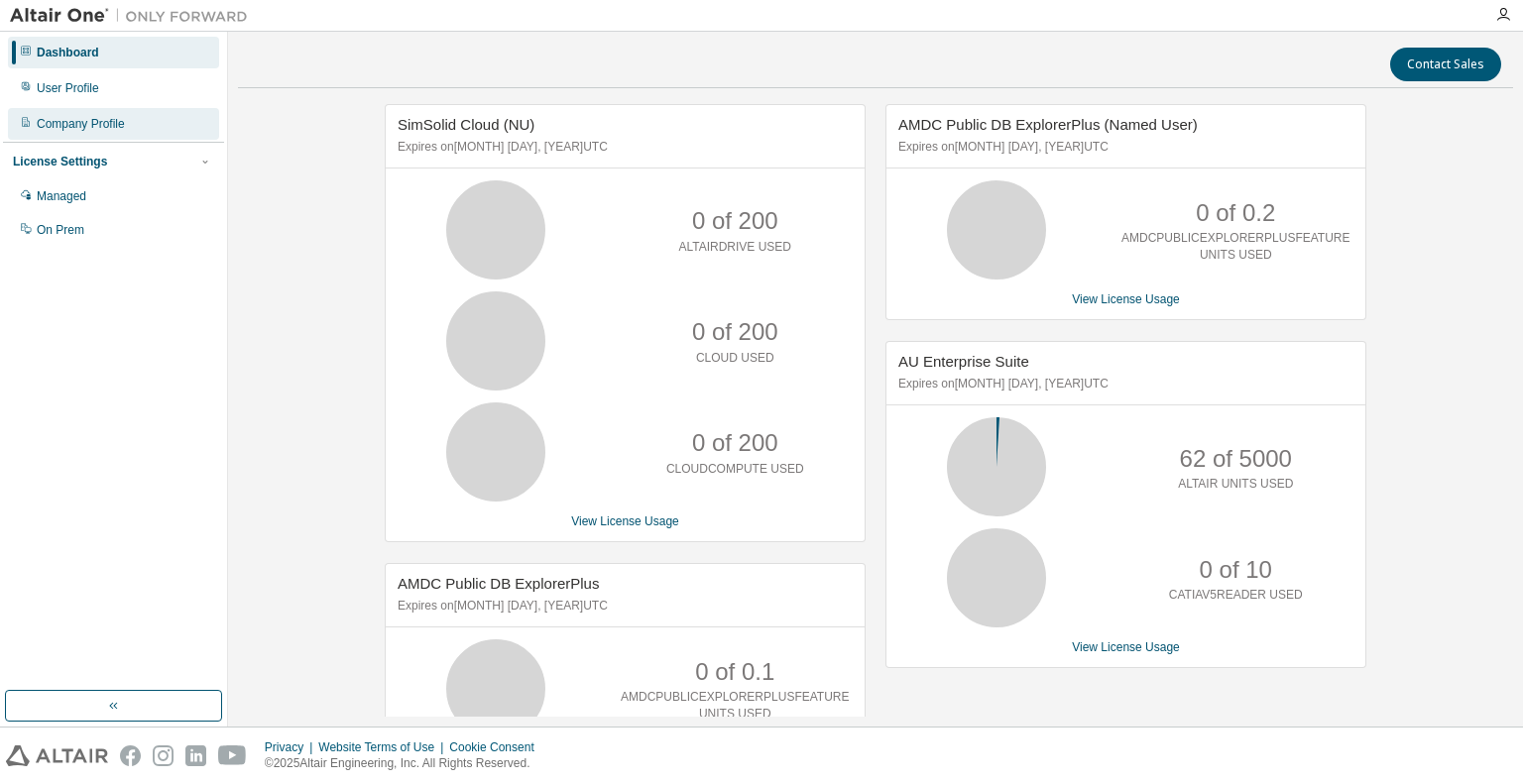 click on "Company Profile" at bounding box center [80, 124] 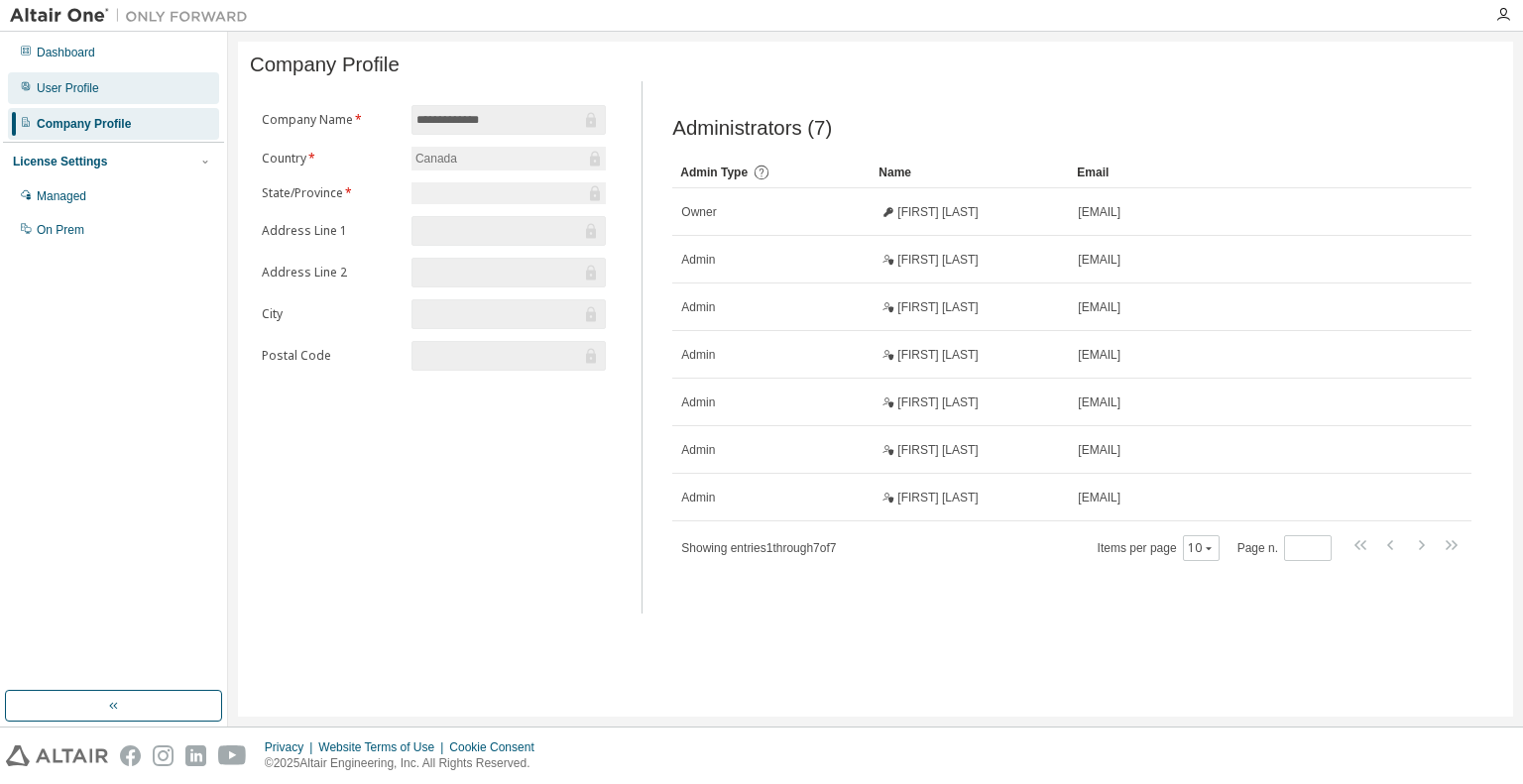 click on "User Profile" at bounding box center (113, 88) 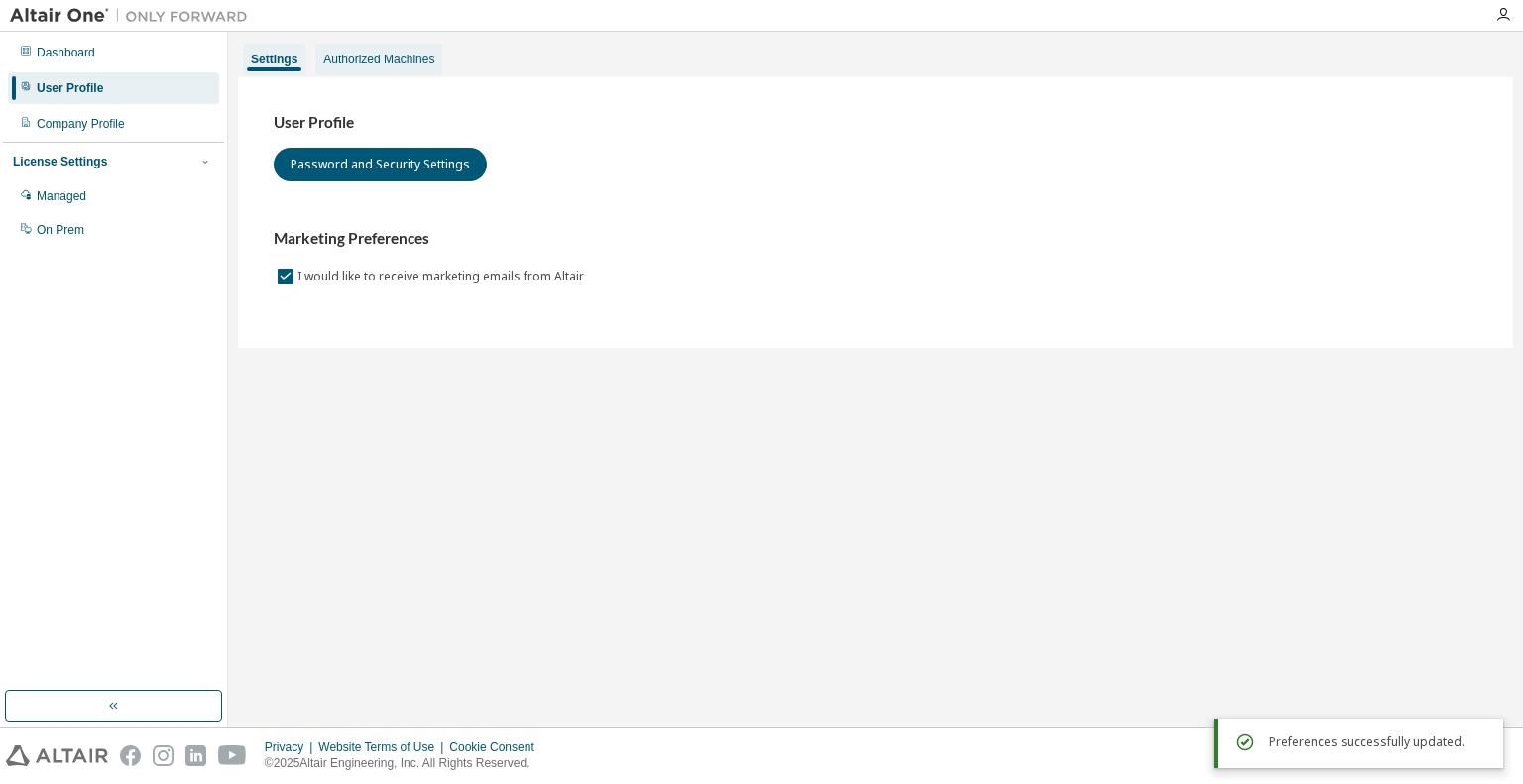 click on "Authorized Machines" at bounding box center [379, 59] 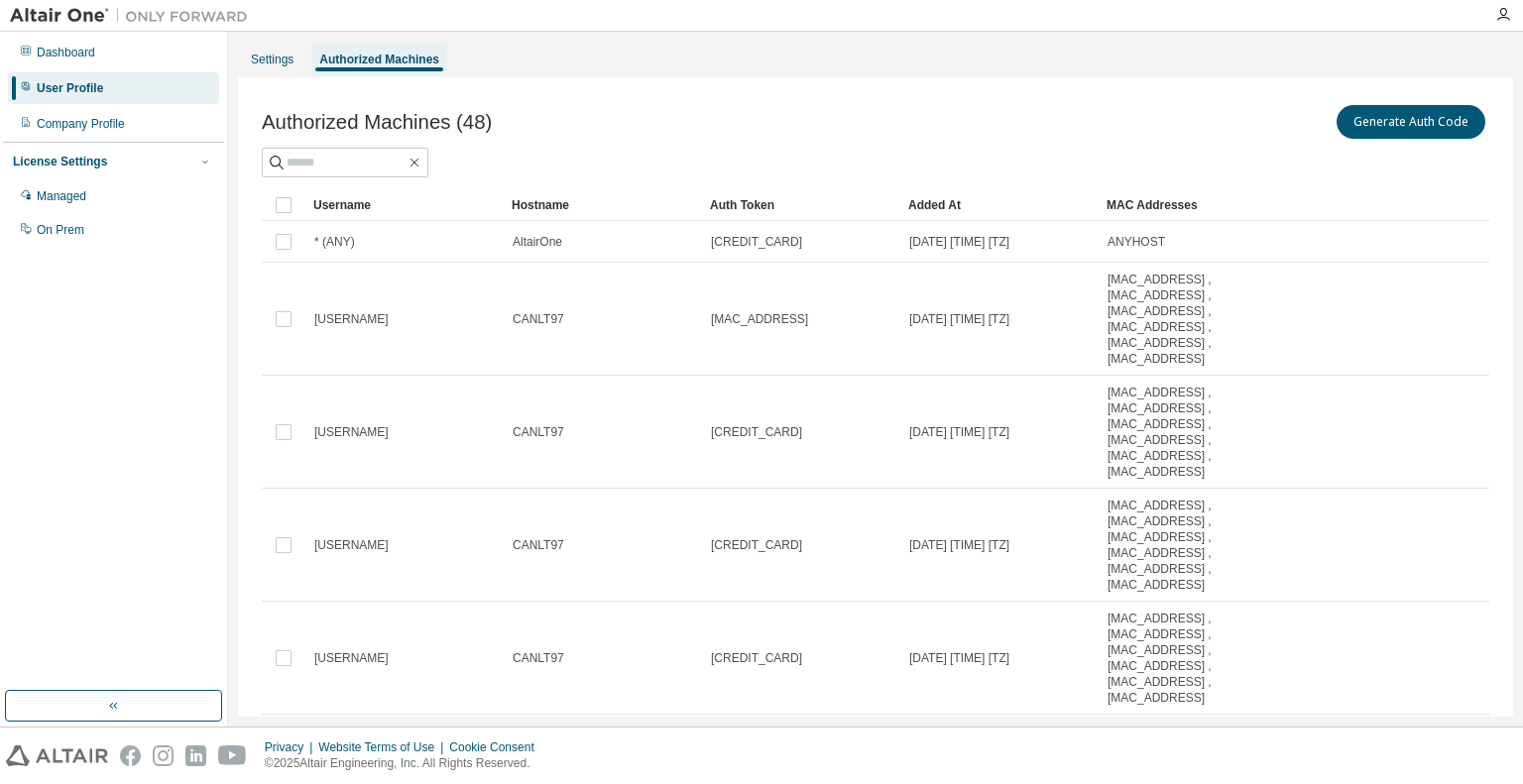click at bounding box center (134, 16) 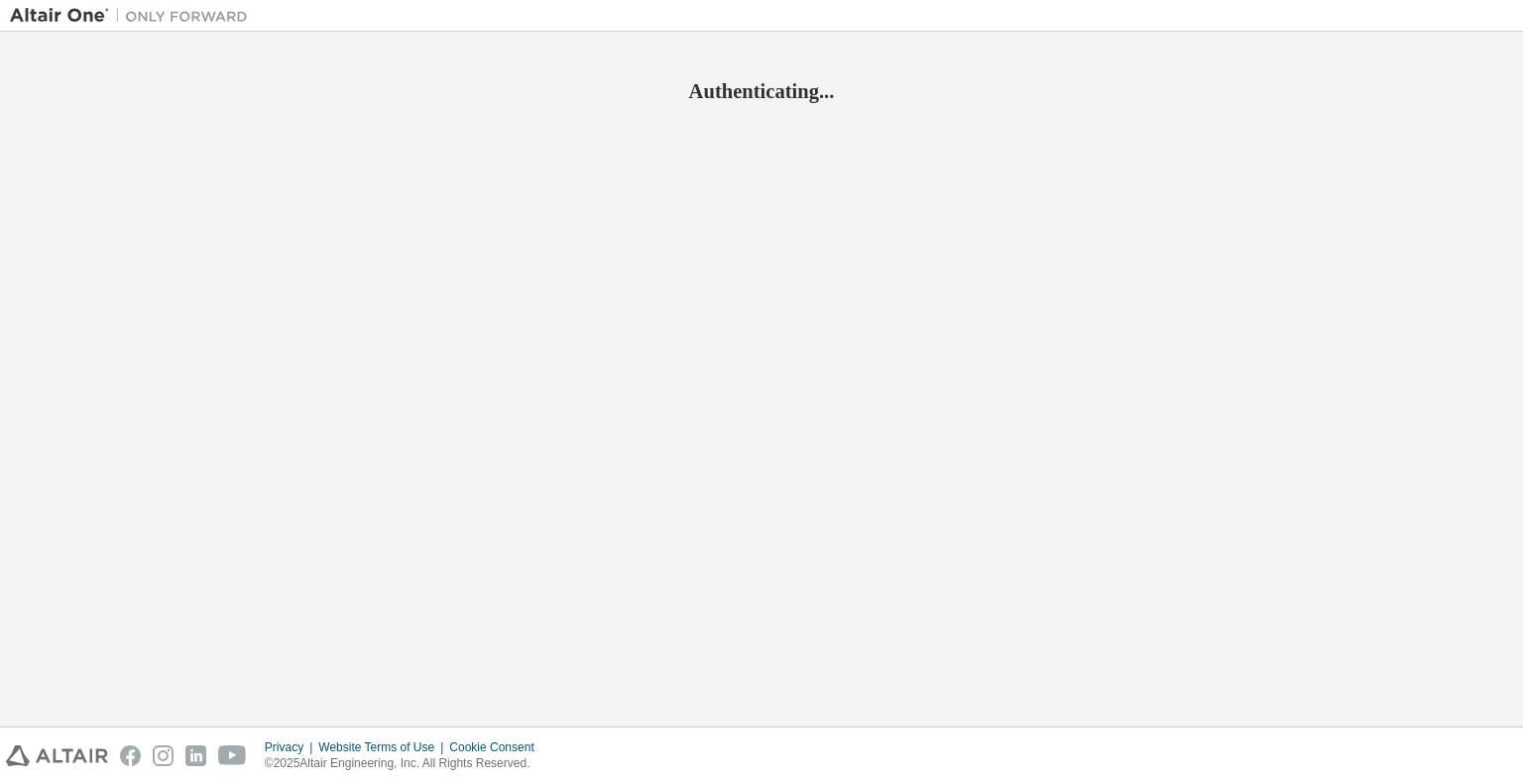scroll, scrollTop: 0, scrollLeft: 0, axis: both 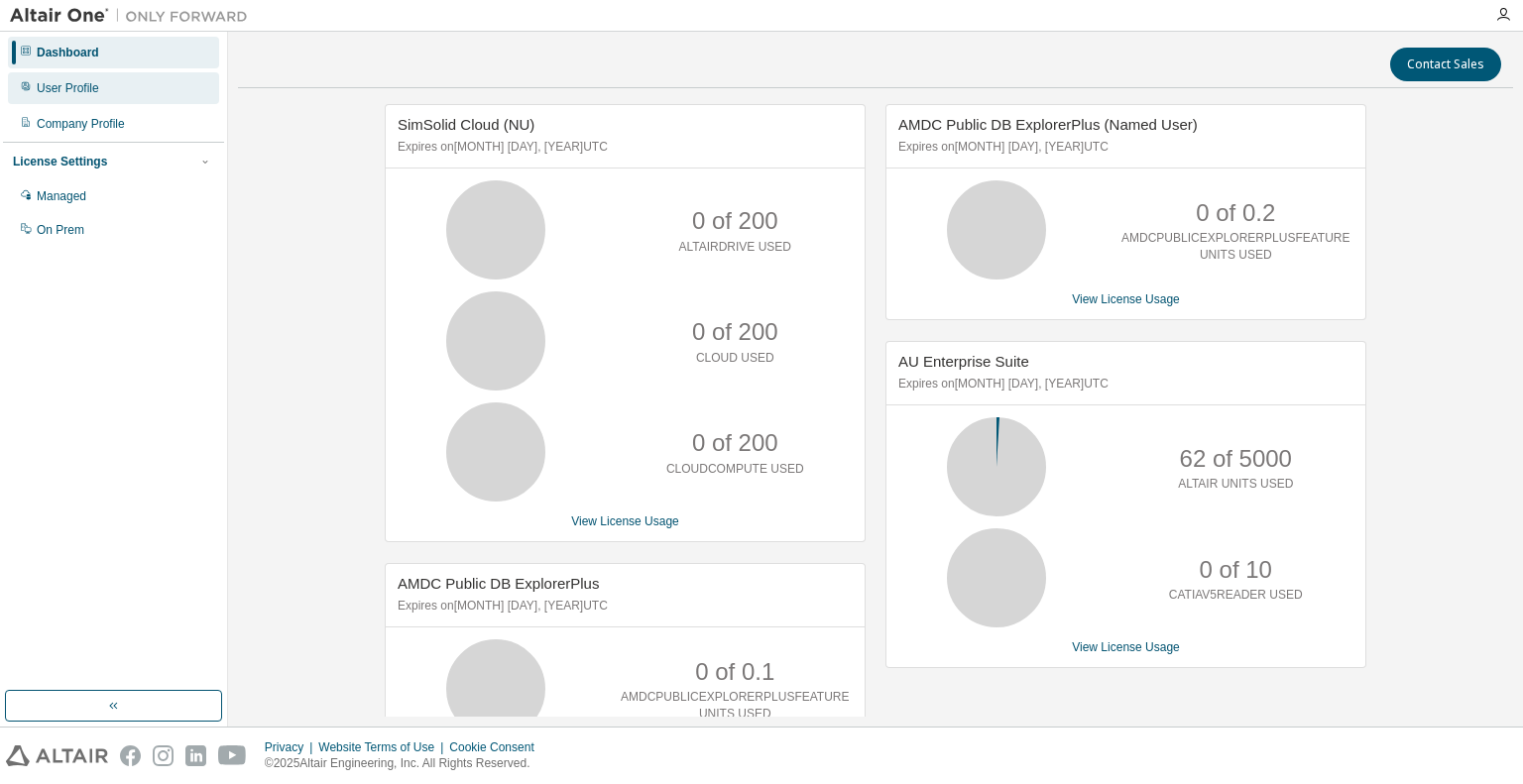 click on "User Profile" at bounding box center [113, 88] 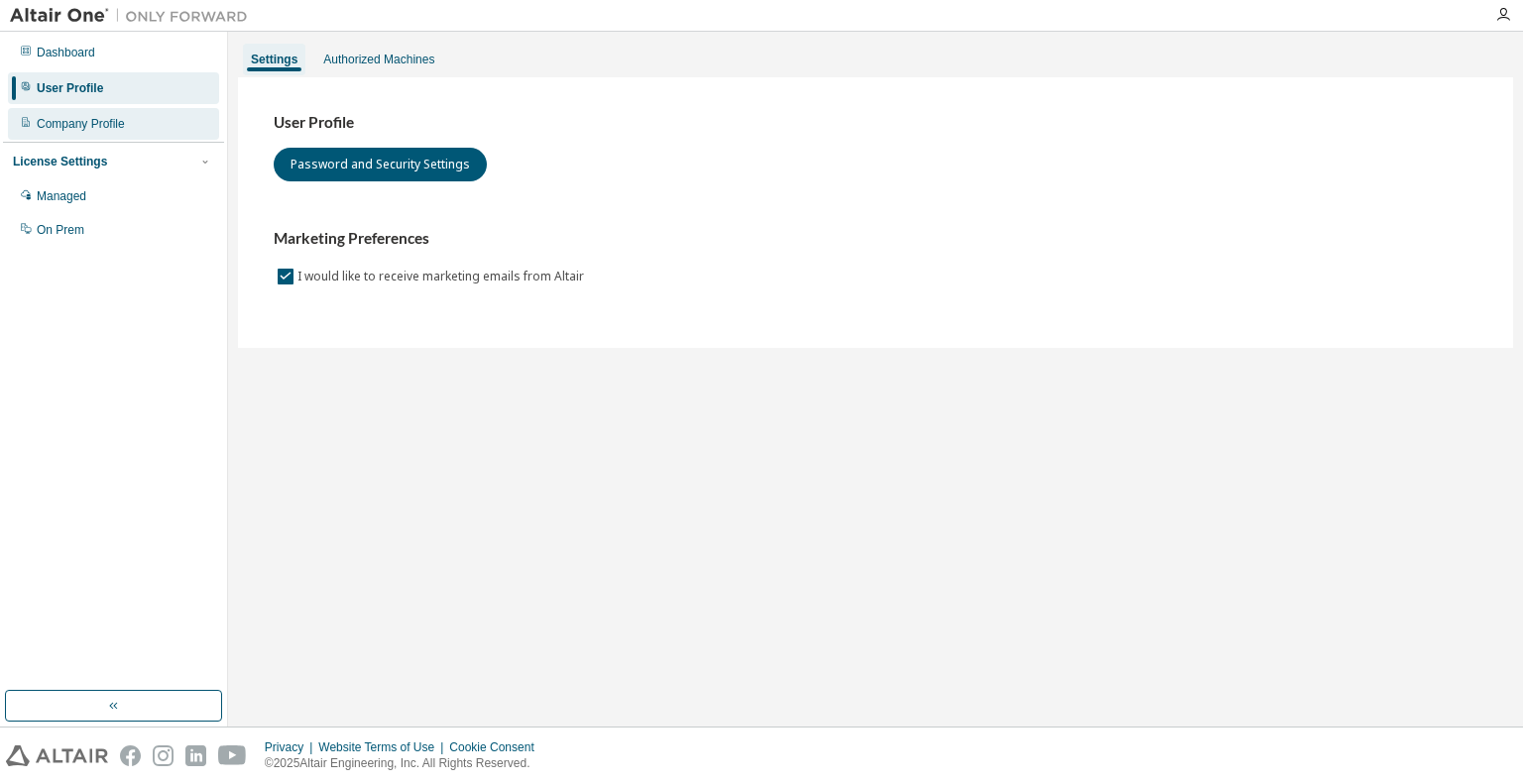 click on "Company Profile" at bounding box center (80, 124) 